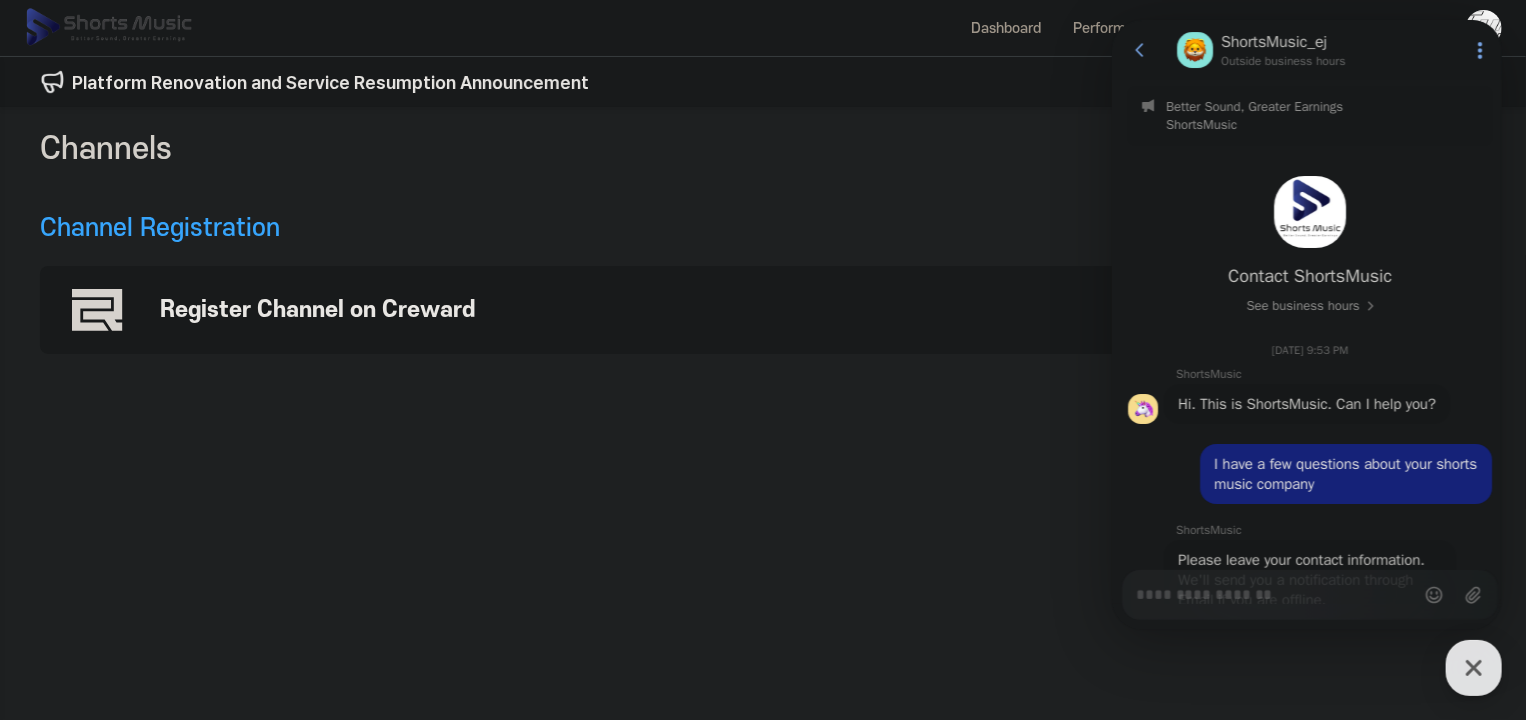scroll, scrollTop: 0, scrollLeft: 0, axis: both 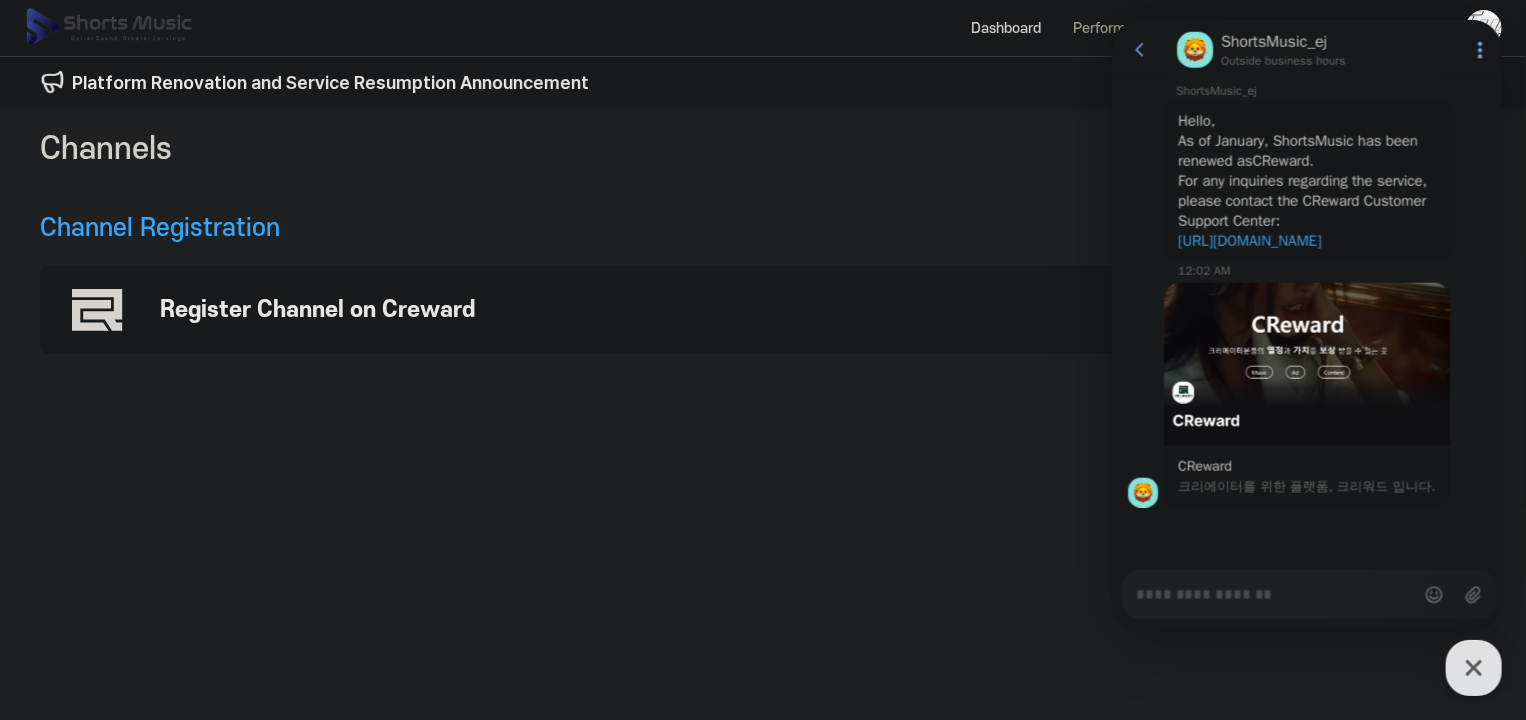 click on "Dashboard" at bounding box center (1006, 28) 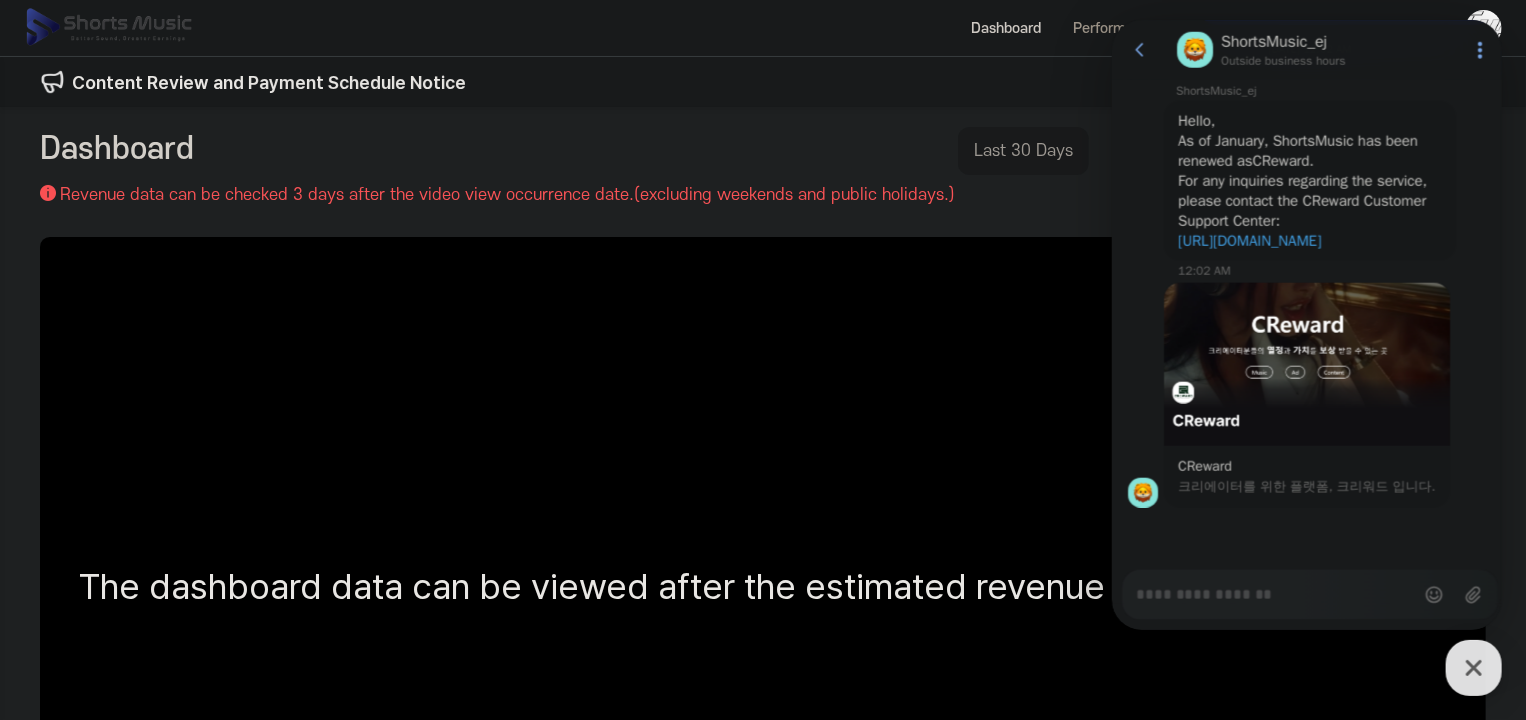 click on "Show userchat action dialog" at bounding box center (1479, 50) 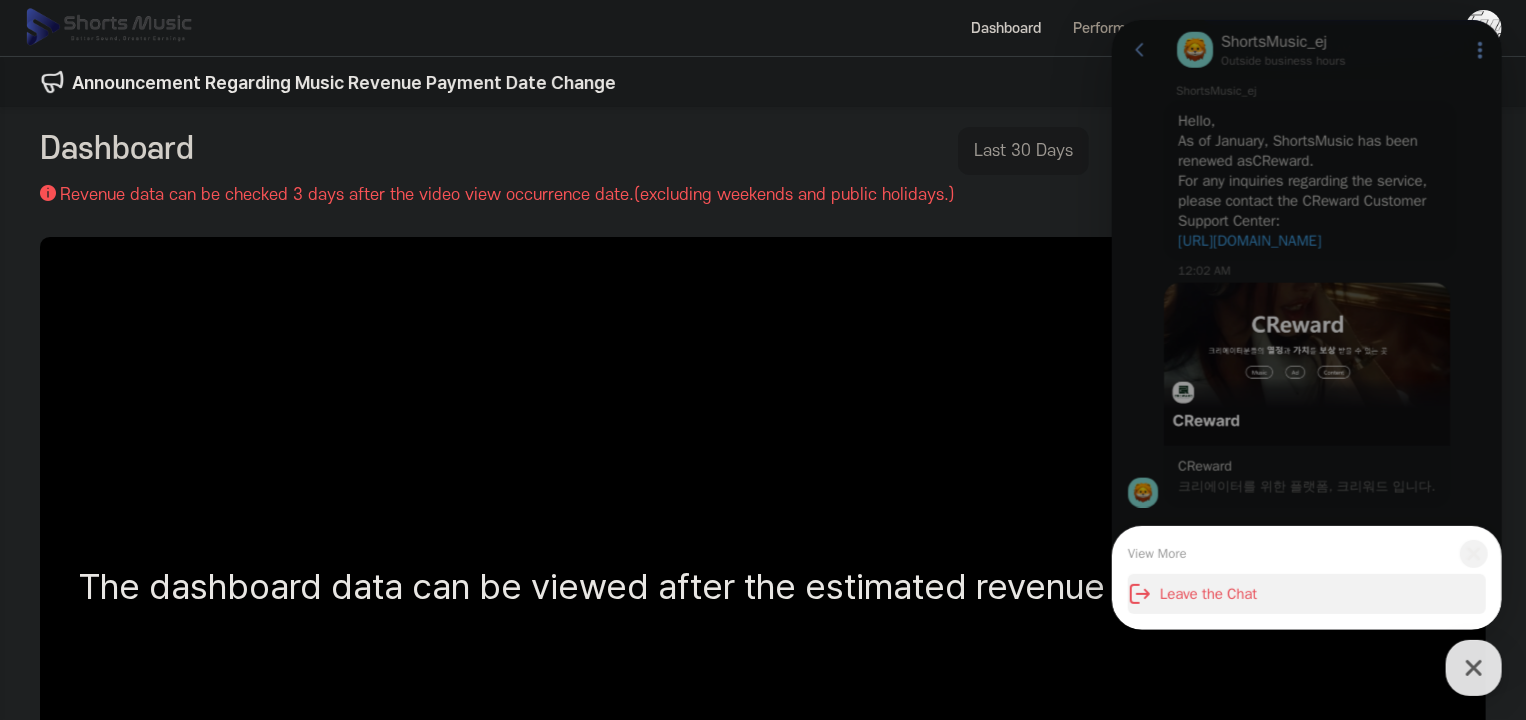 click on "Leave the Chat" at bounding box center [1306, 594] 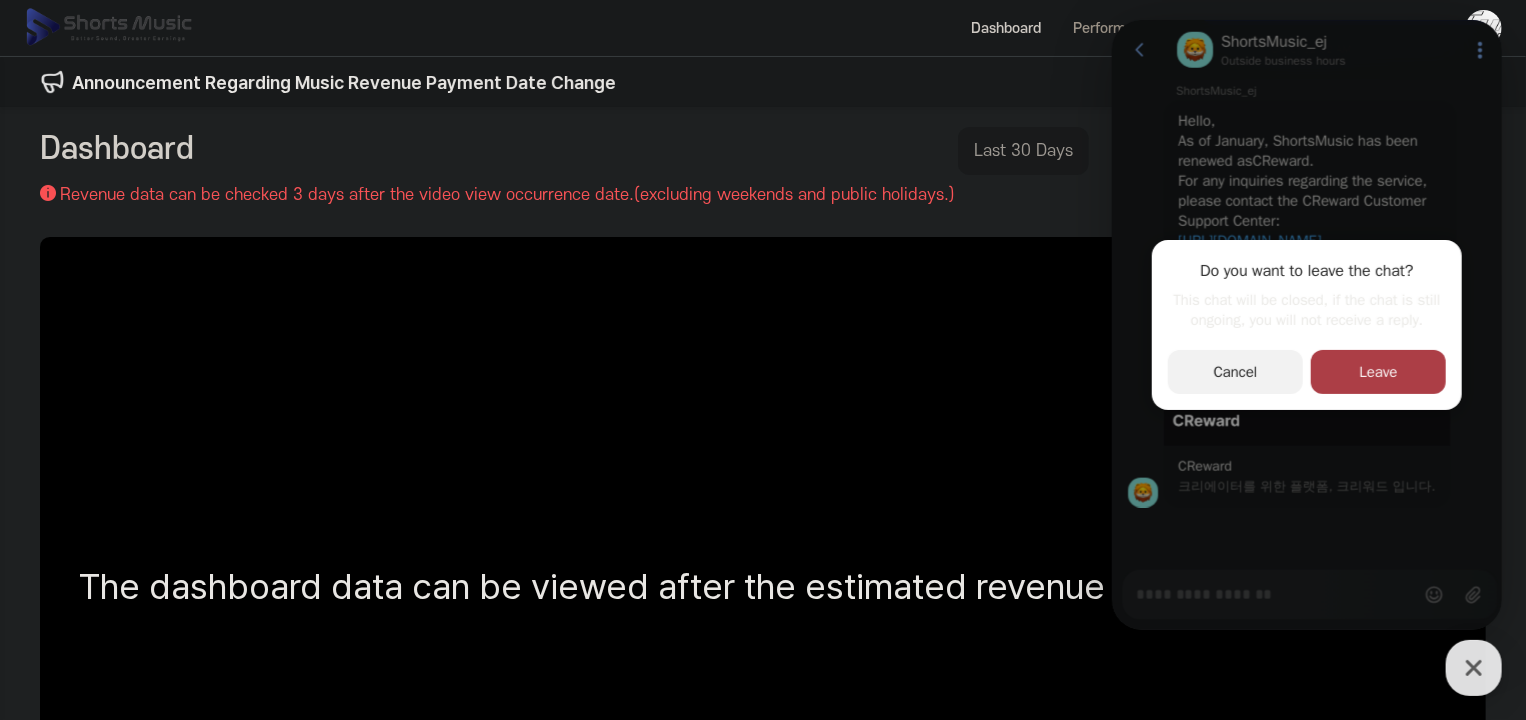 click on "primary  Button  Leave" at bounding box center [1377, 372] 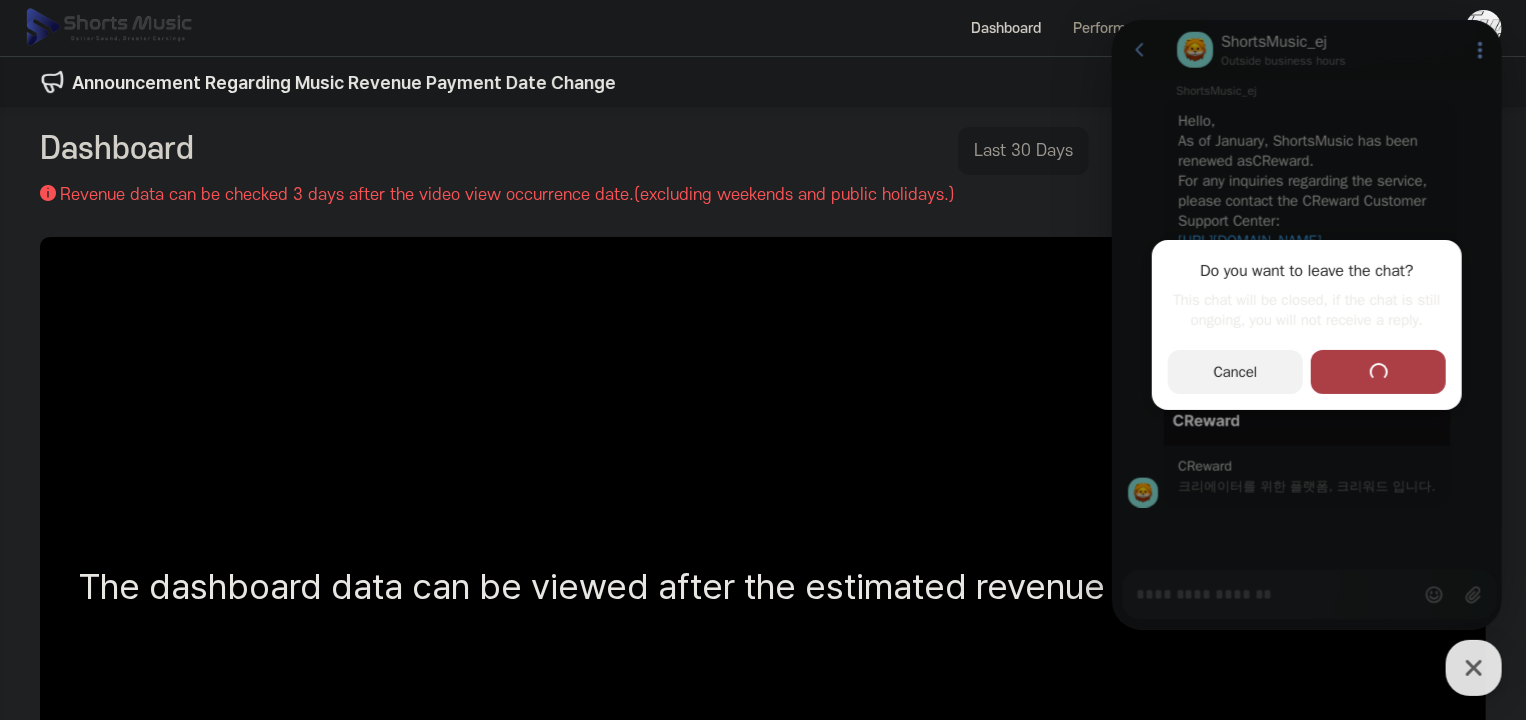 type on "*" 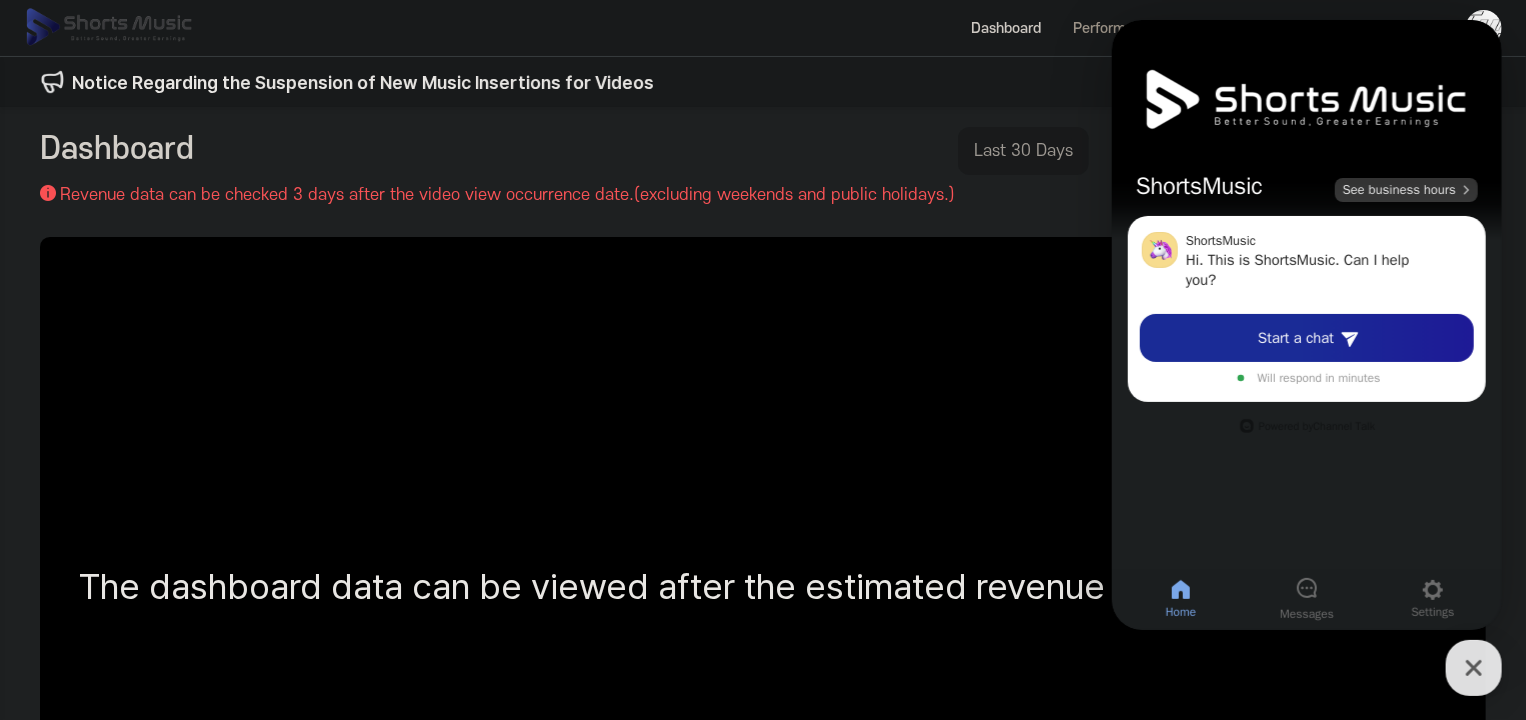 click on "See business hours" at bounding box center (1398, 190) 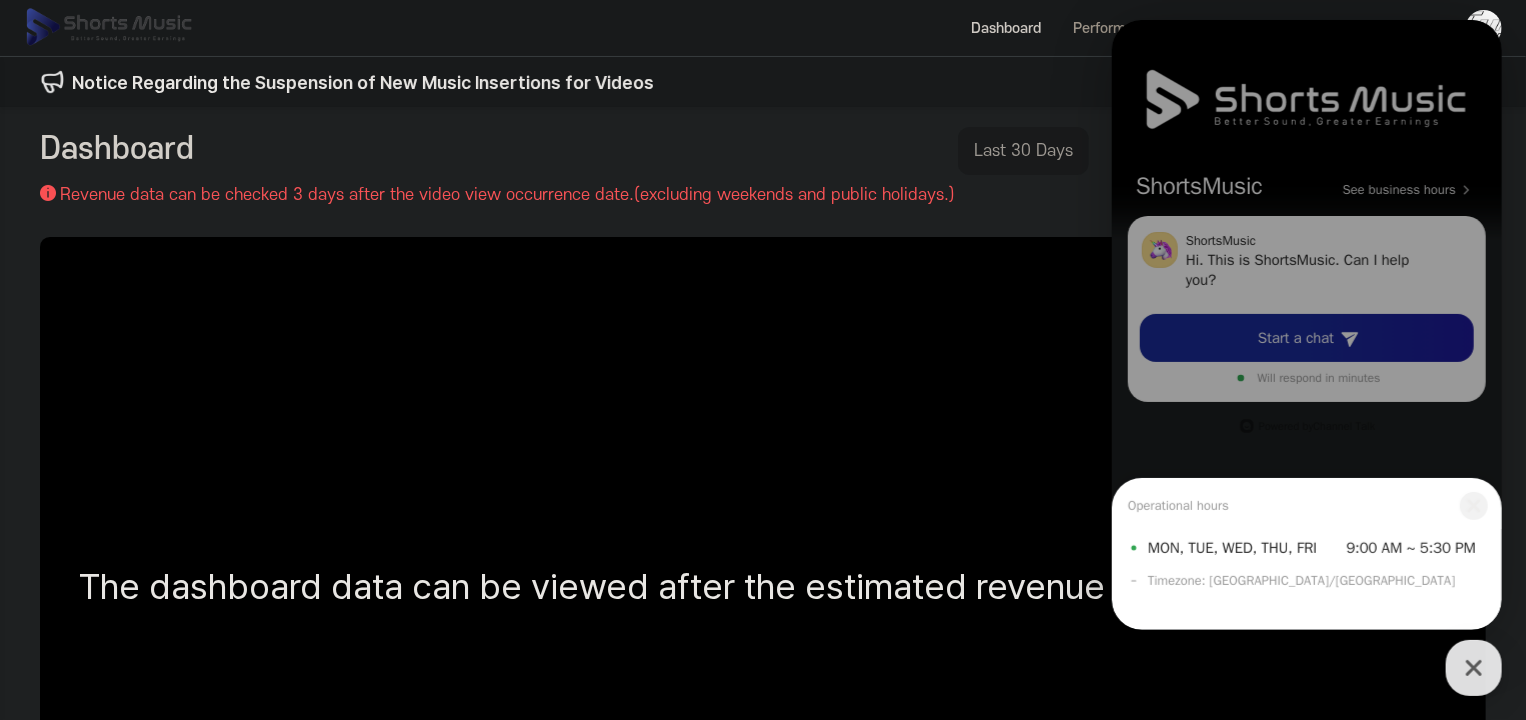 click on "Operational hours  Close bottom sheet modal  MON, TUE, WED, THU, FRI 9:00 AM ~ 5:30 PM Timezone: [GEOGRAPHIC_DATA]/[GEOGRAPHIC_DATA]" at bounding box center [1306, 325] 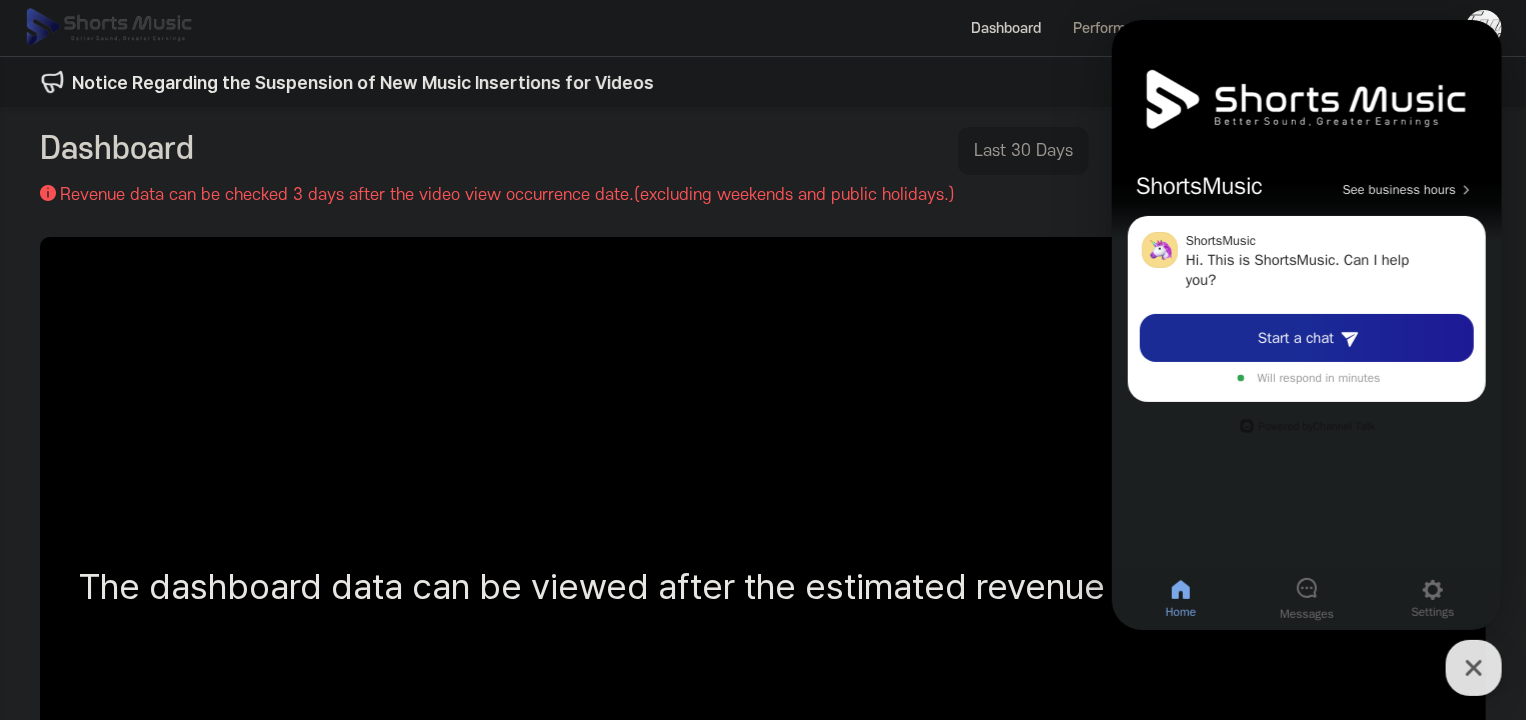 click on "**********" at bounding box center (763, 155) 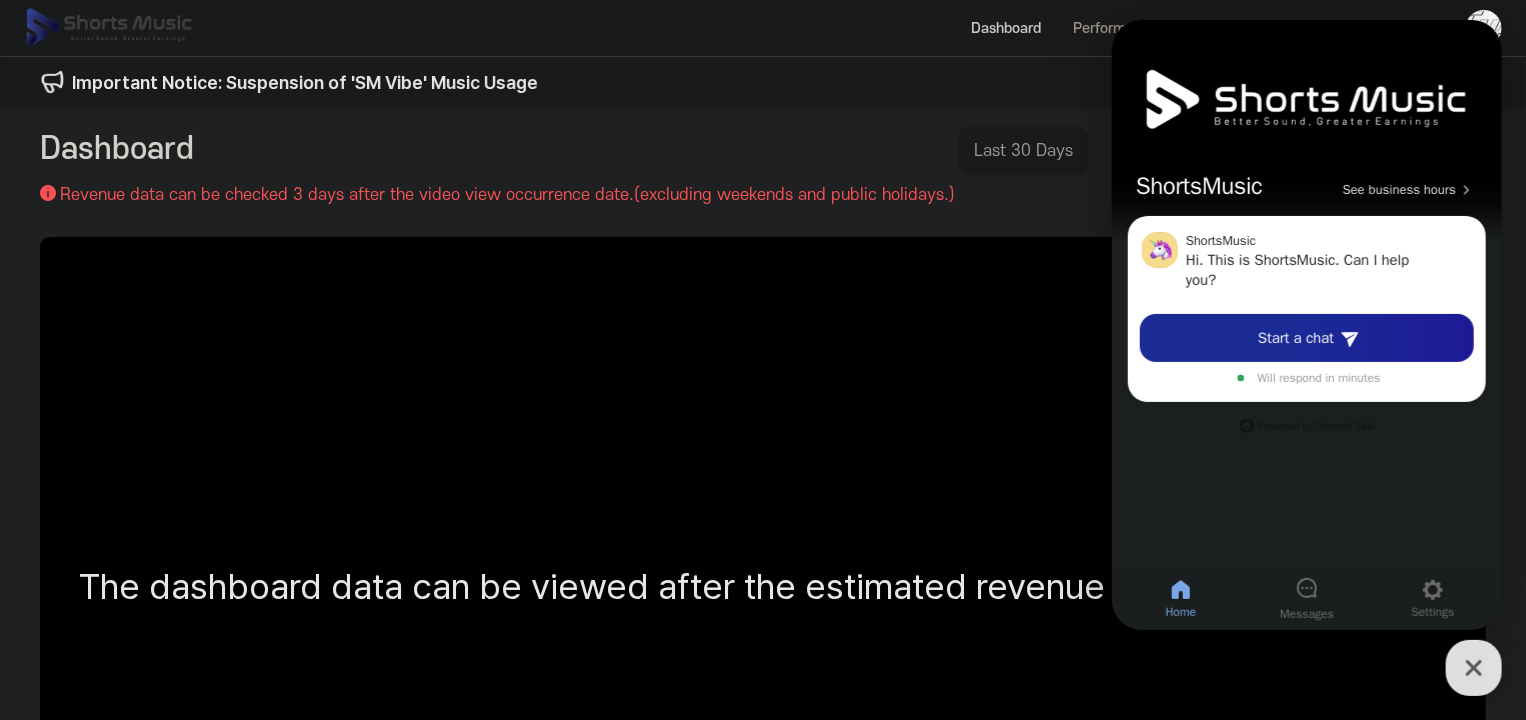 click on "ShortsMusic Chat Button" at bounding box center (1474, 668) 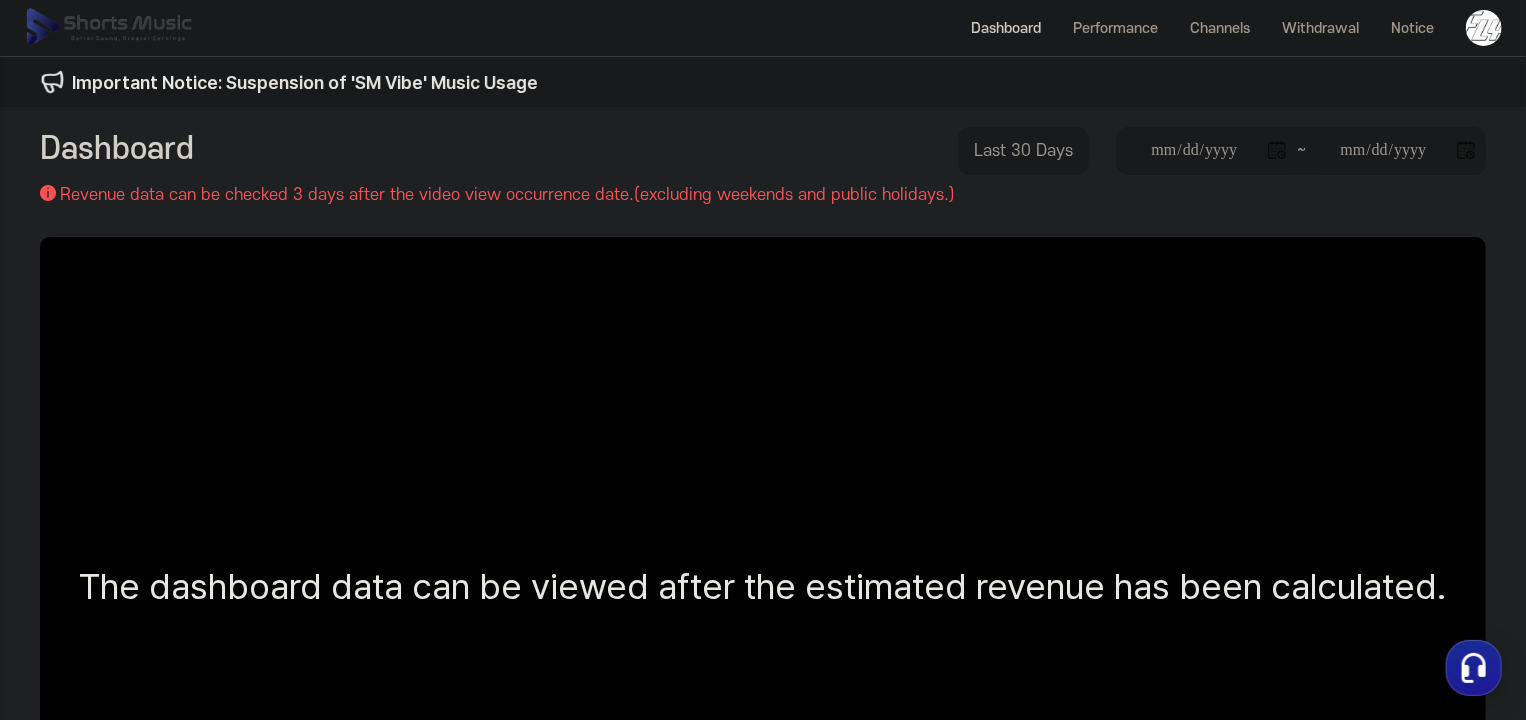 click on "Dashboard" at bounding box center [1006, 28] 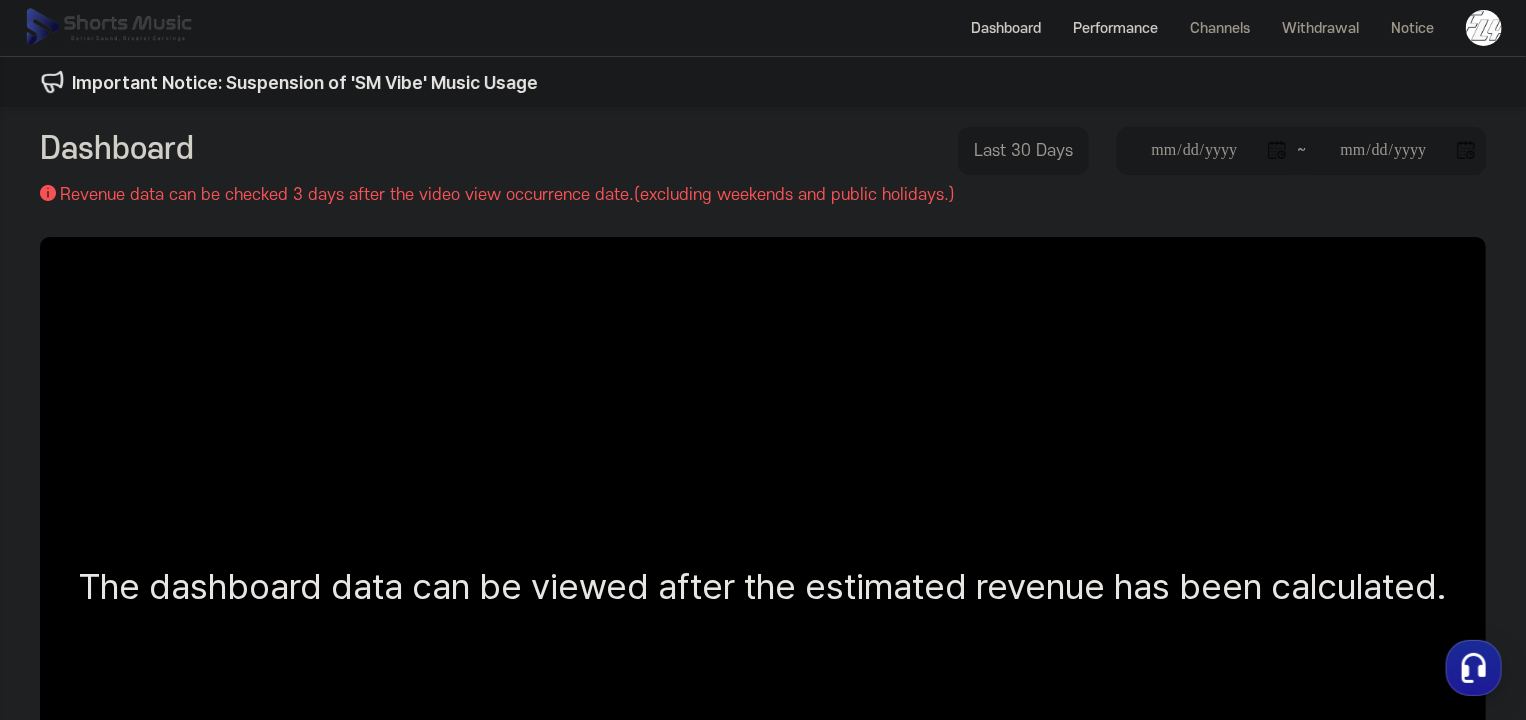 click on "Performance" at bounding box center (1115, 28) 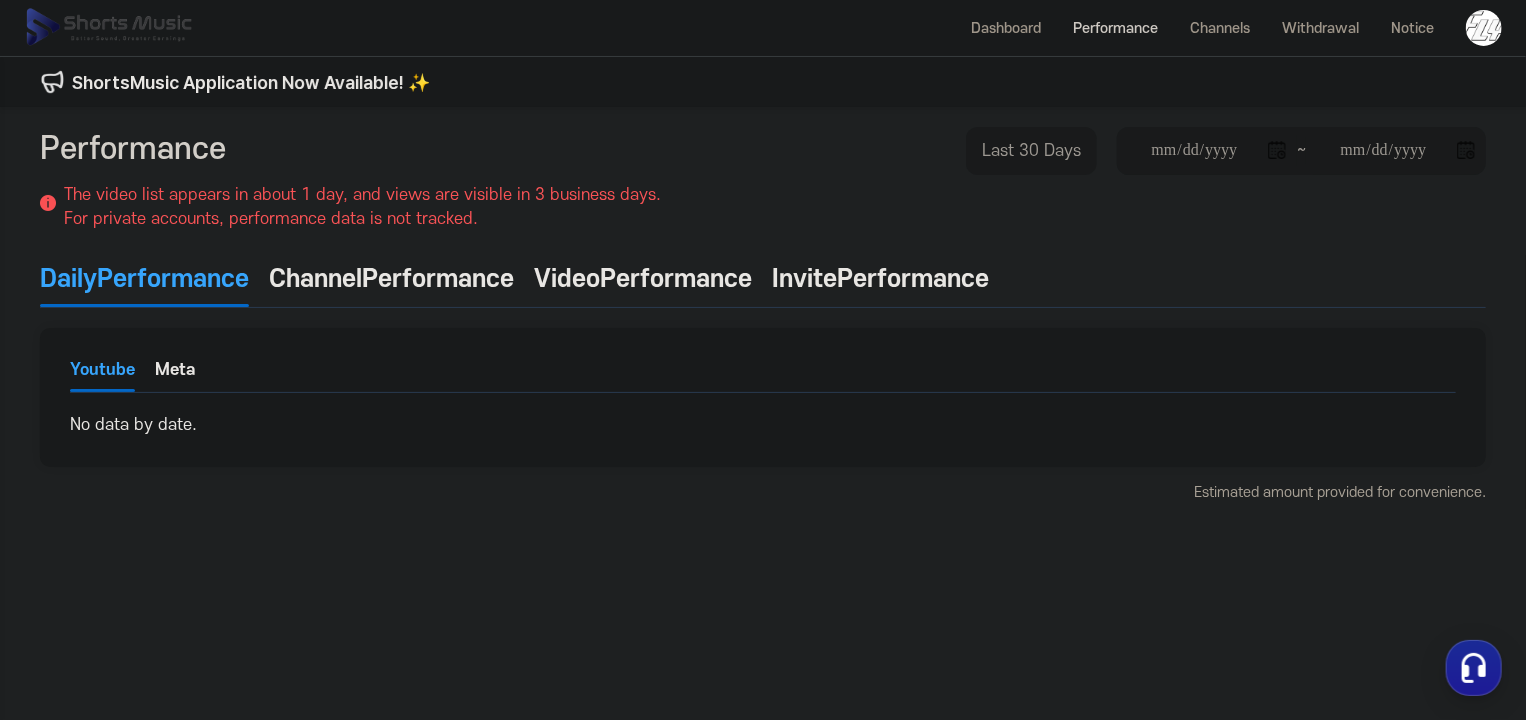 click on "**********" at bounding box center [763, 517] 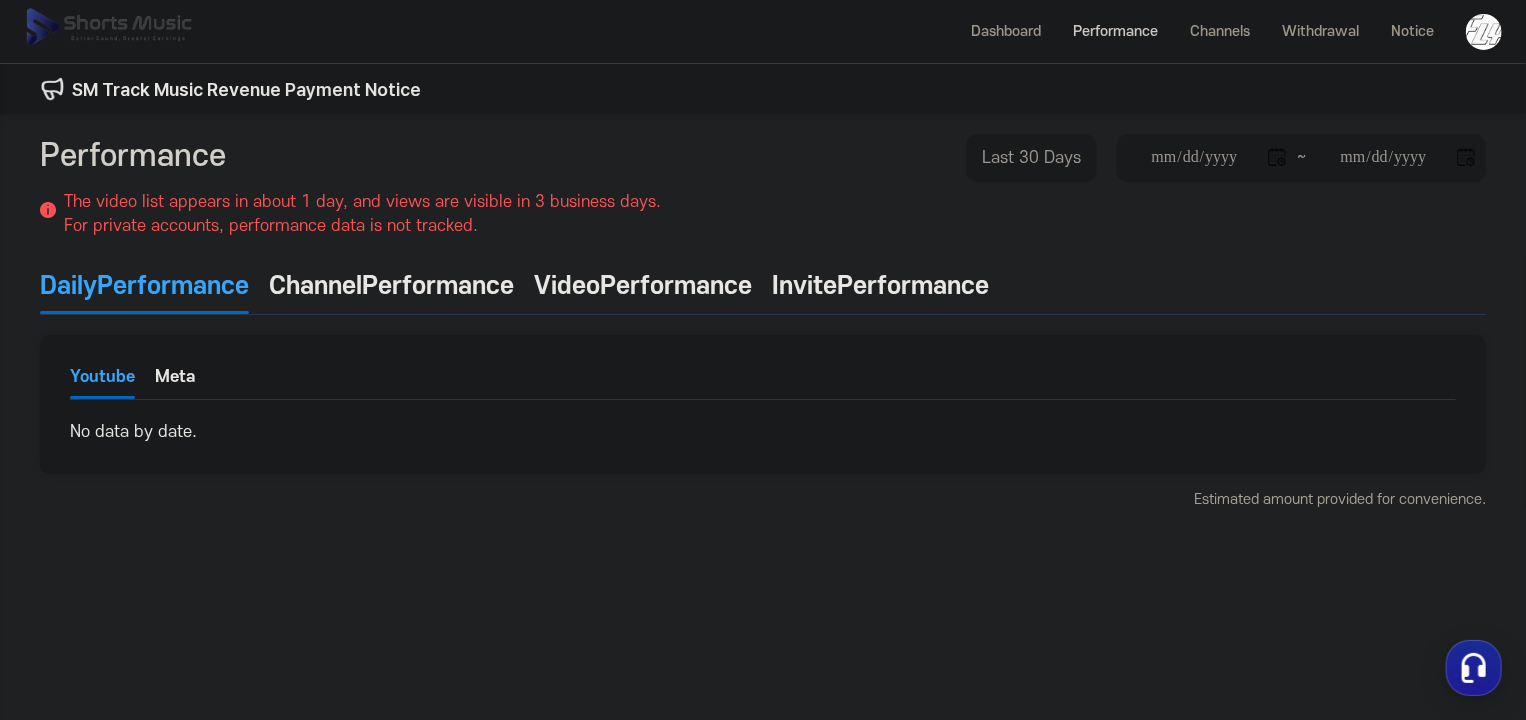 click on "SM Track Music Revenue Payment Notice" at bounding box center [246, 89] 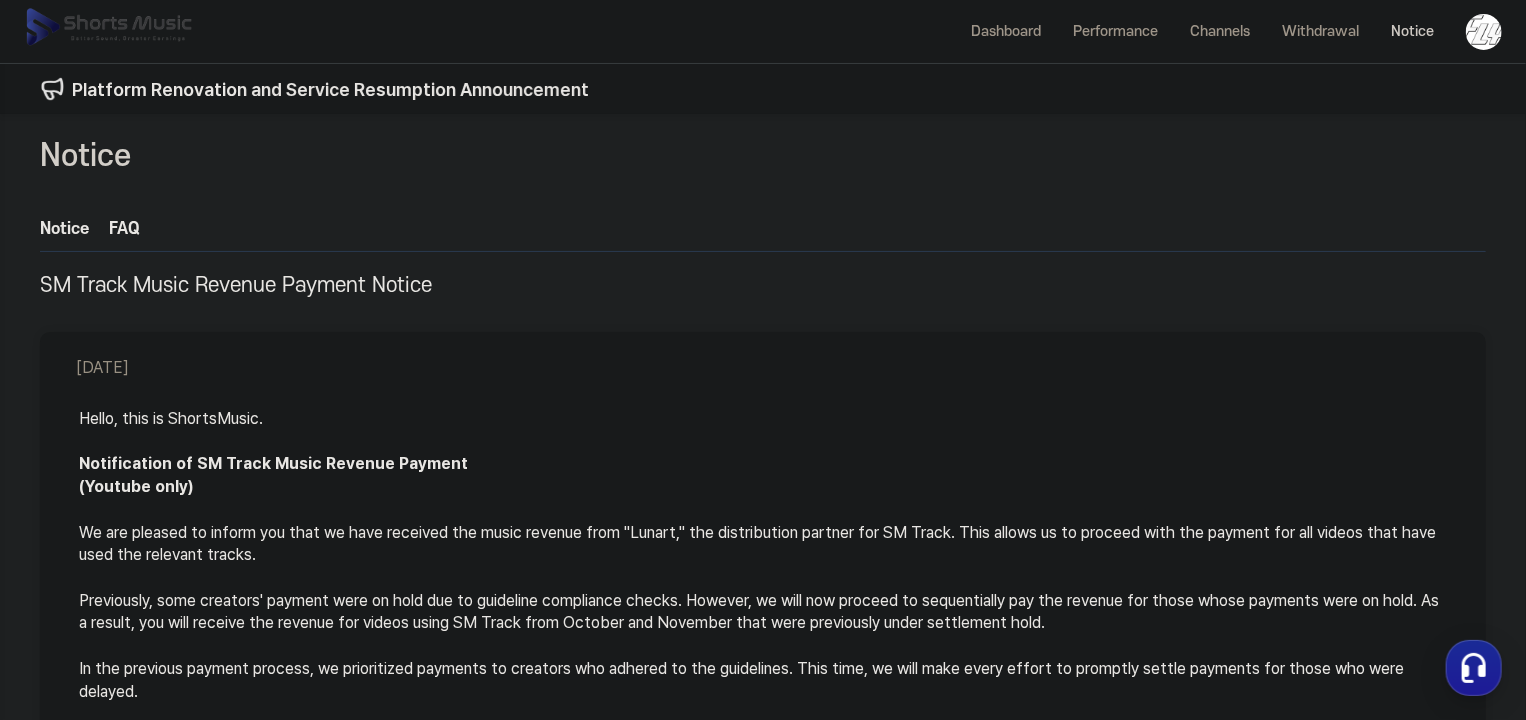 click on "Platform Renovation and Service Resumption Announcement" at bounding box center [330, 89] 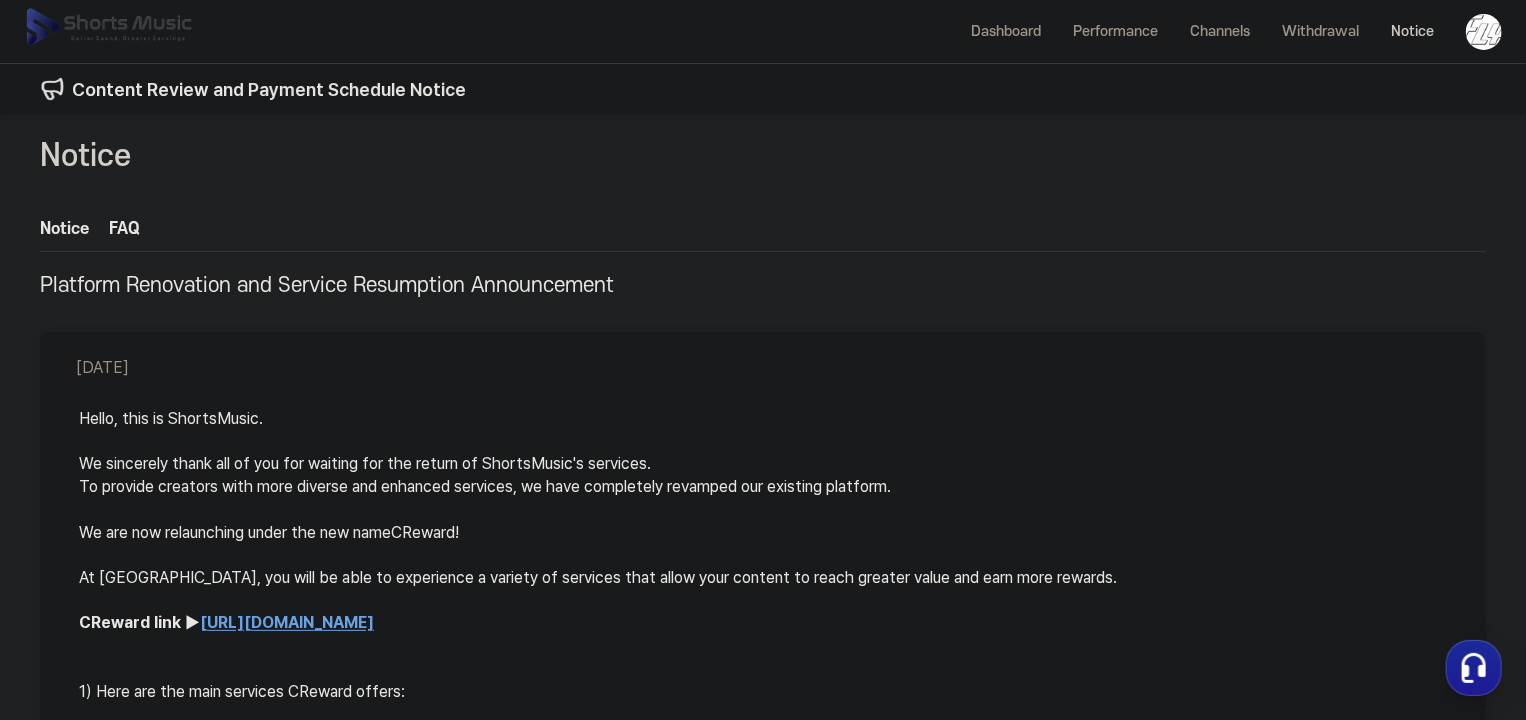 click on "Content Review and Payment Schedule Notice" at bounding box center [269, 89] 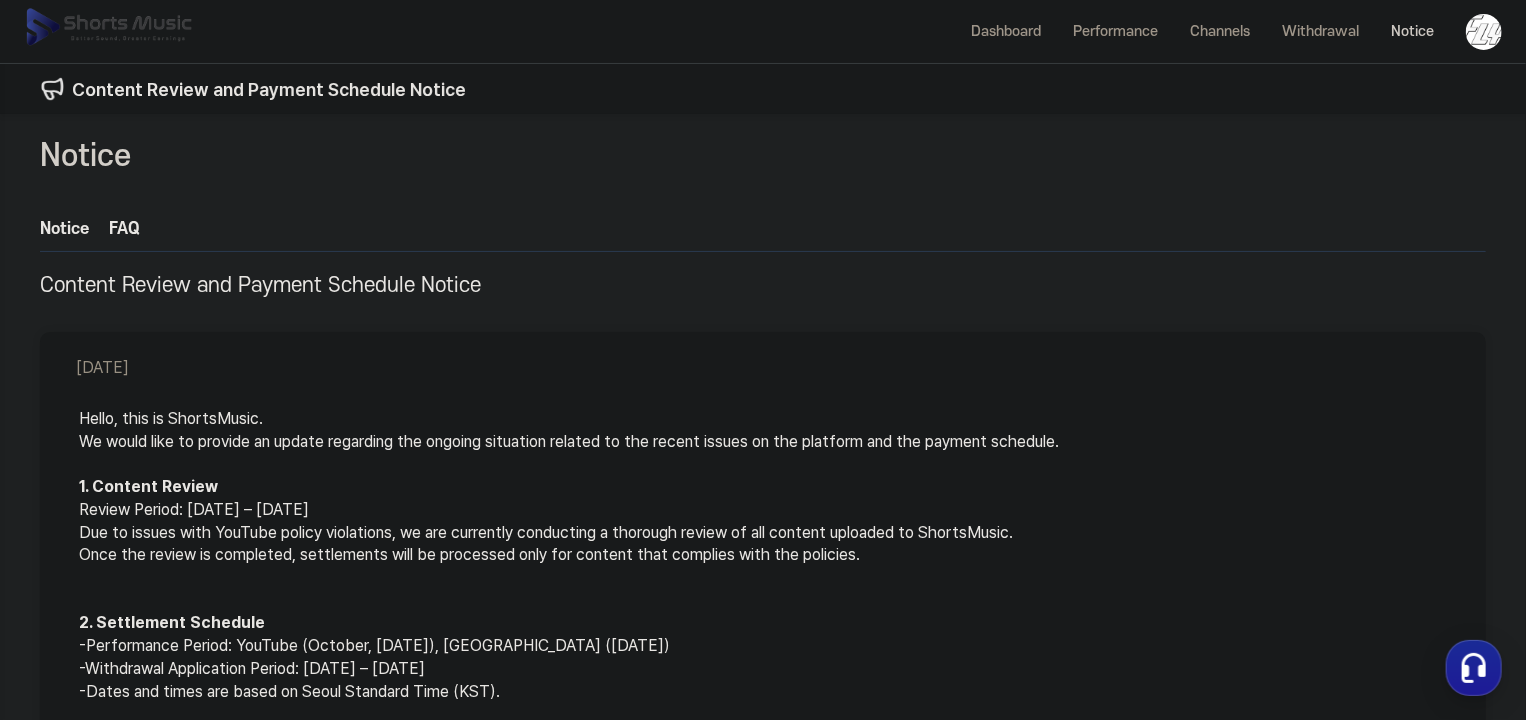click on "Content Review and Payment Schedule Notice" at bounding box center [269, 89] 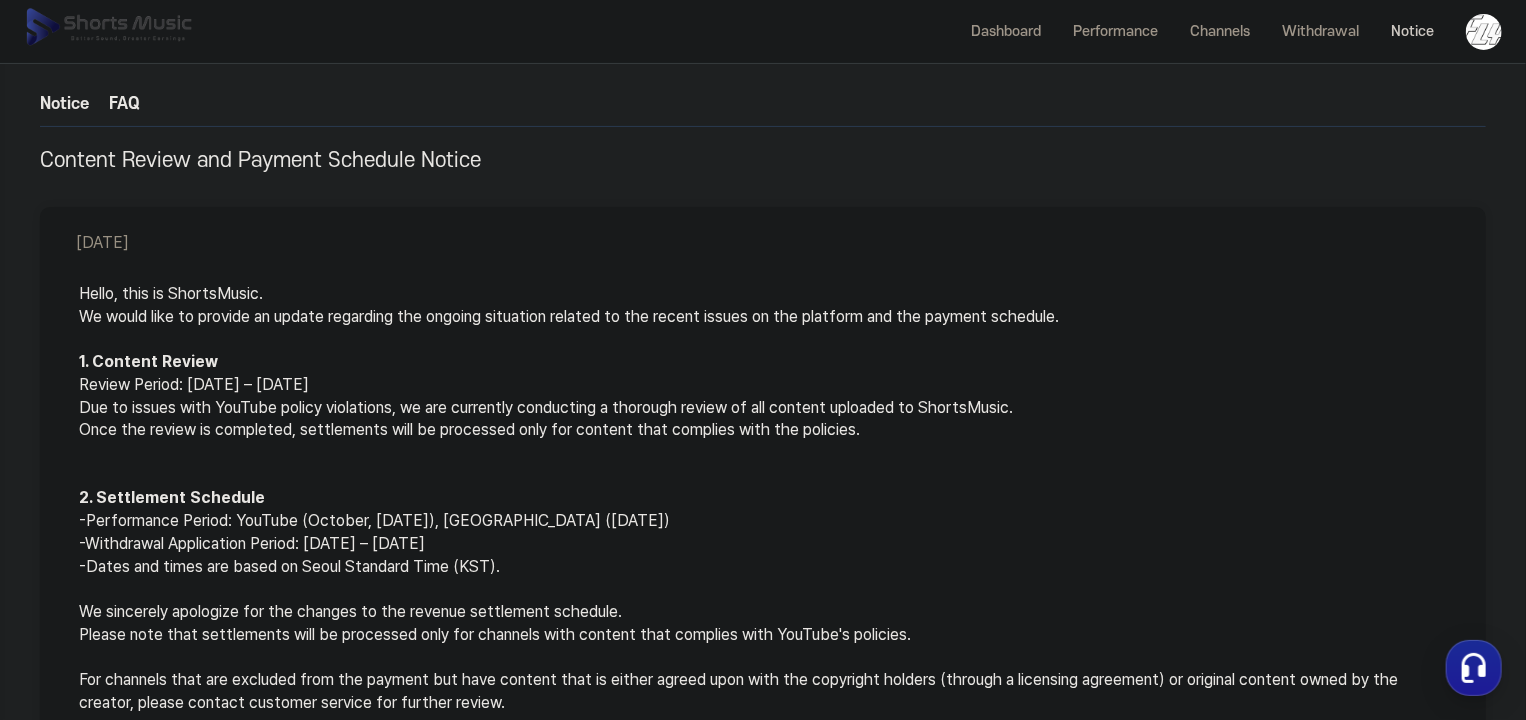 drag, startPoint x: 696, startPoint y: 274, endPoint x: 683, endPoint y: 385, distance: 111.75867 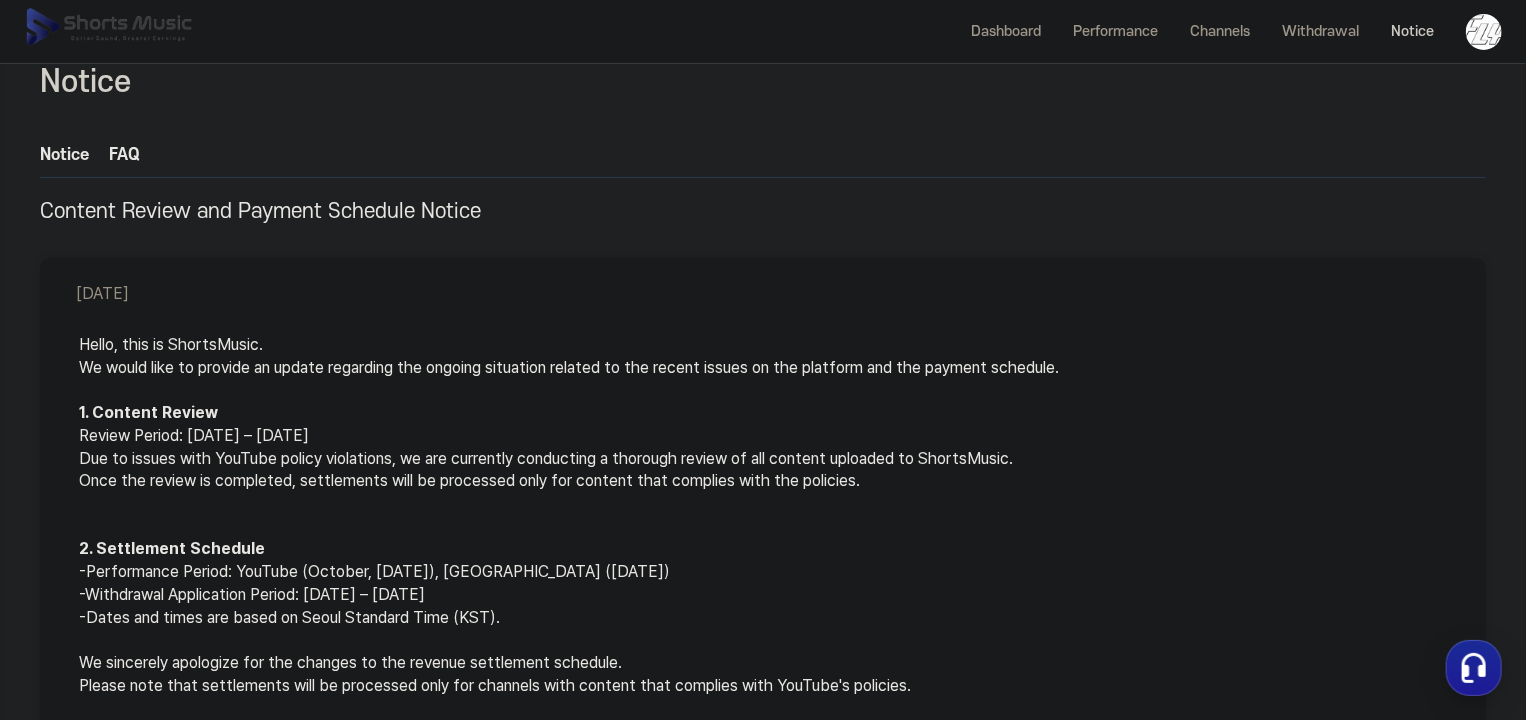 scroll, scrollTop: 0, scrollLeft: 0, axis: both 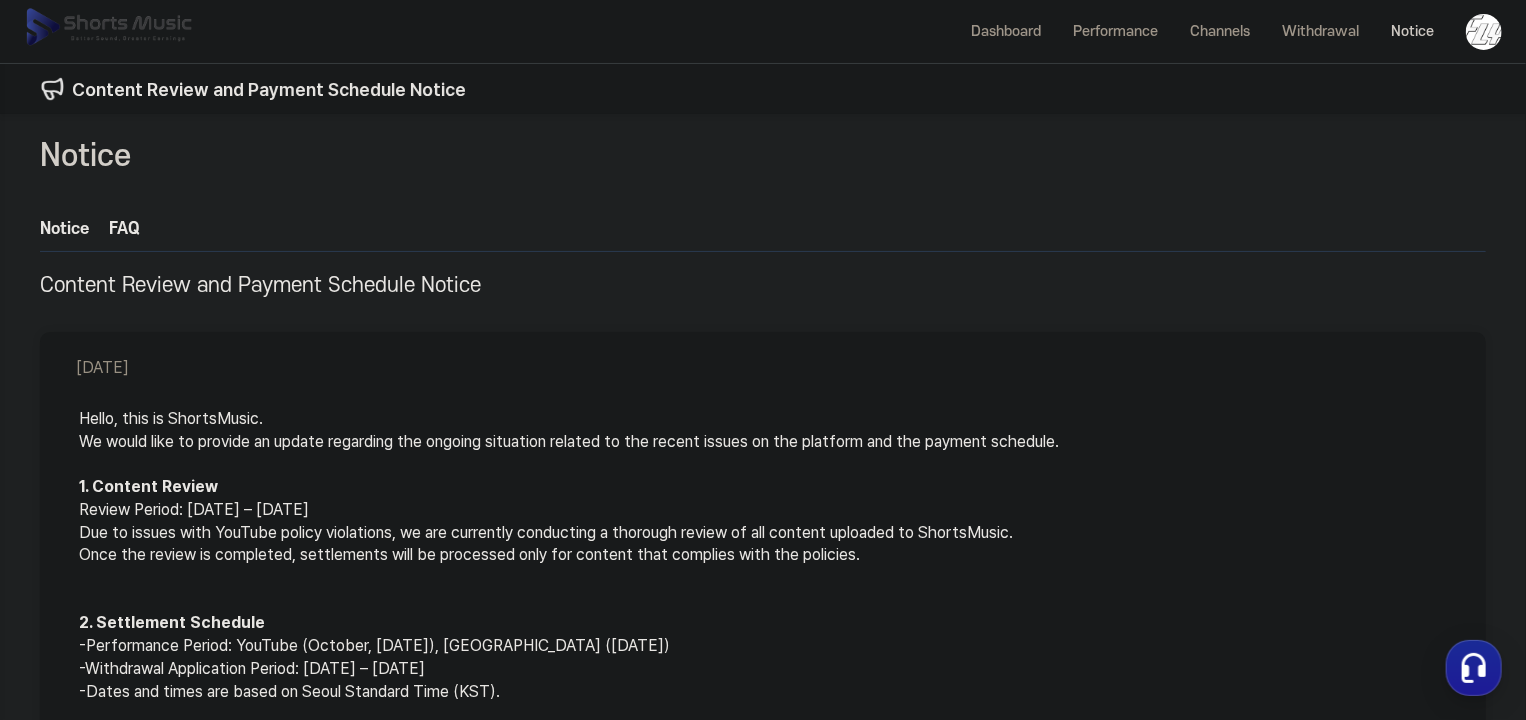 drag, startPoint x: 665, startPoint y: 354, endPoint x: 616, endPoint y: 169, distance: 191.37921 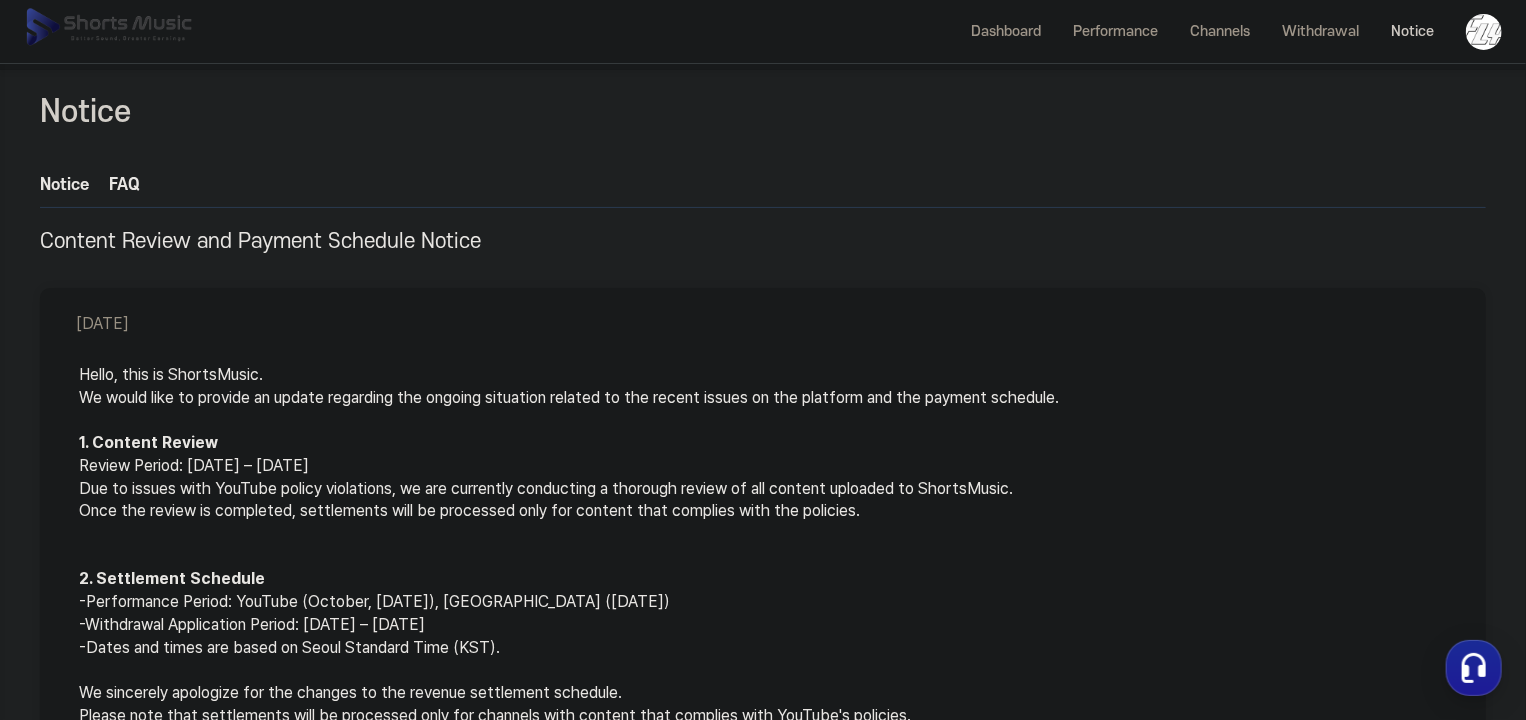 scroll, scrollTop: 0, scrollLeft: 0, axis: both 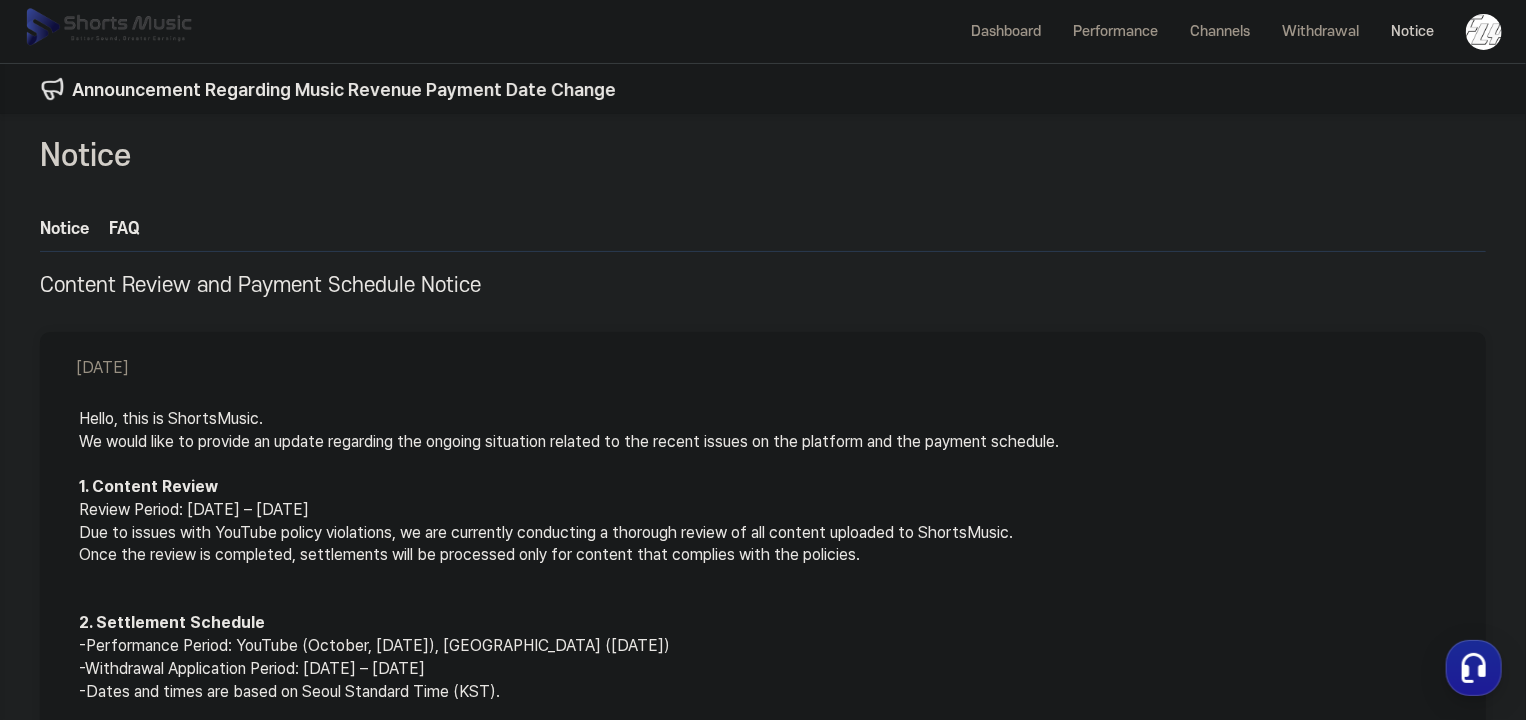 drag, startPoint x: 611, startPoint y: 217, endPoint x: 520, endPoint y: 60, distance: 181.46625 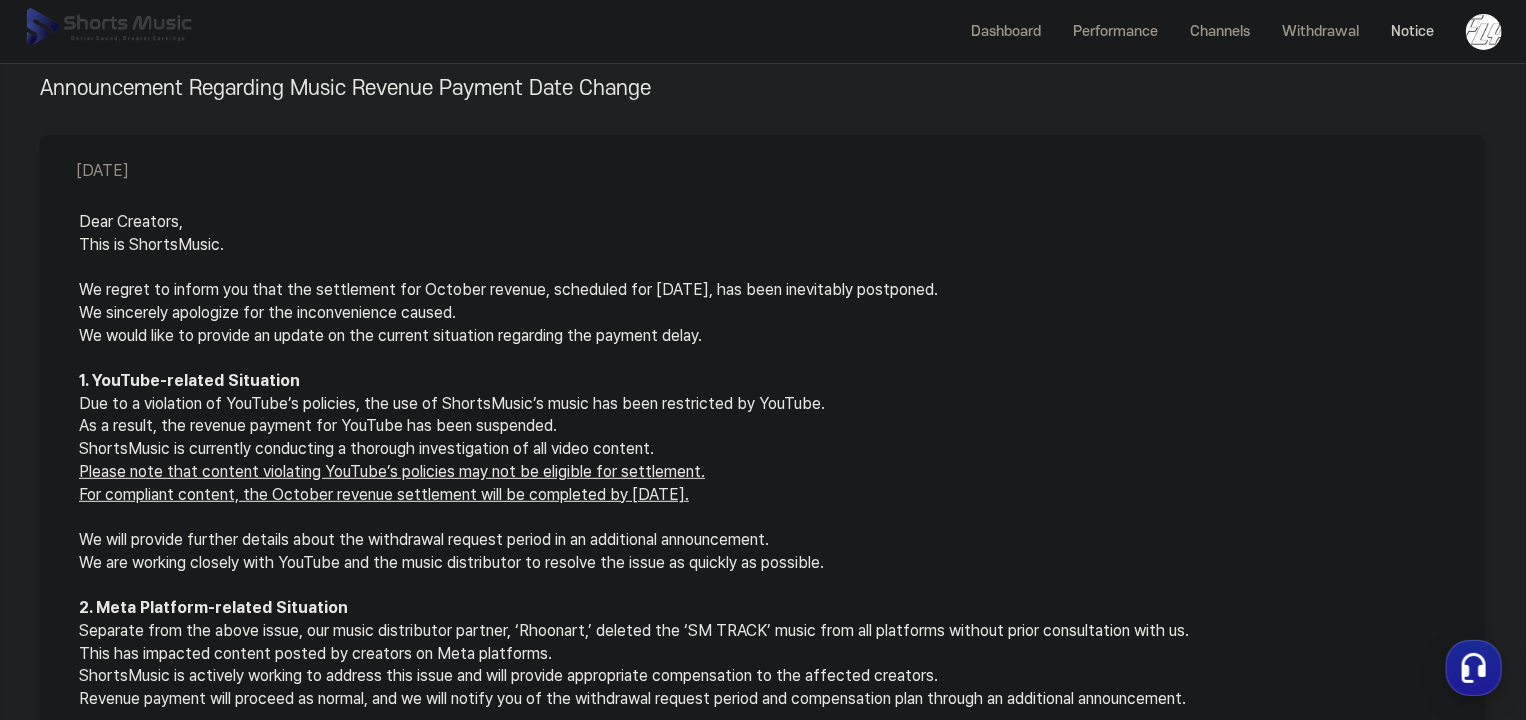 drag, startPoint x: 715, startPoint y: 284, endPoint x: 710, endPoint y: 329, distance: 45.276924 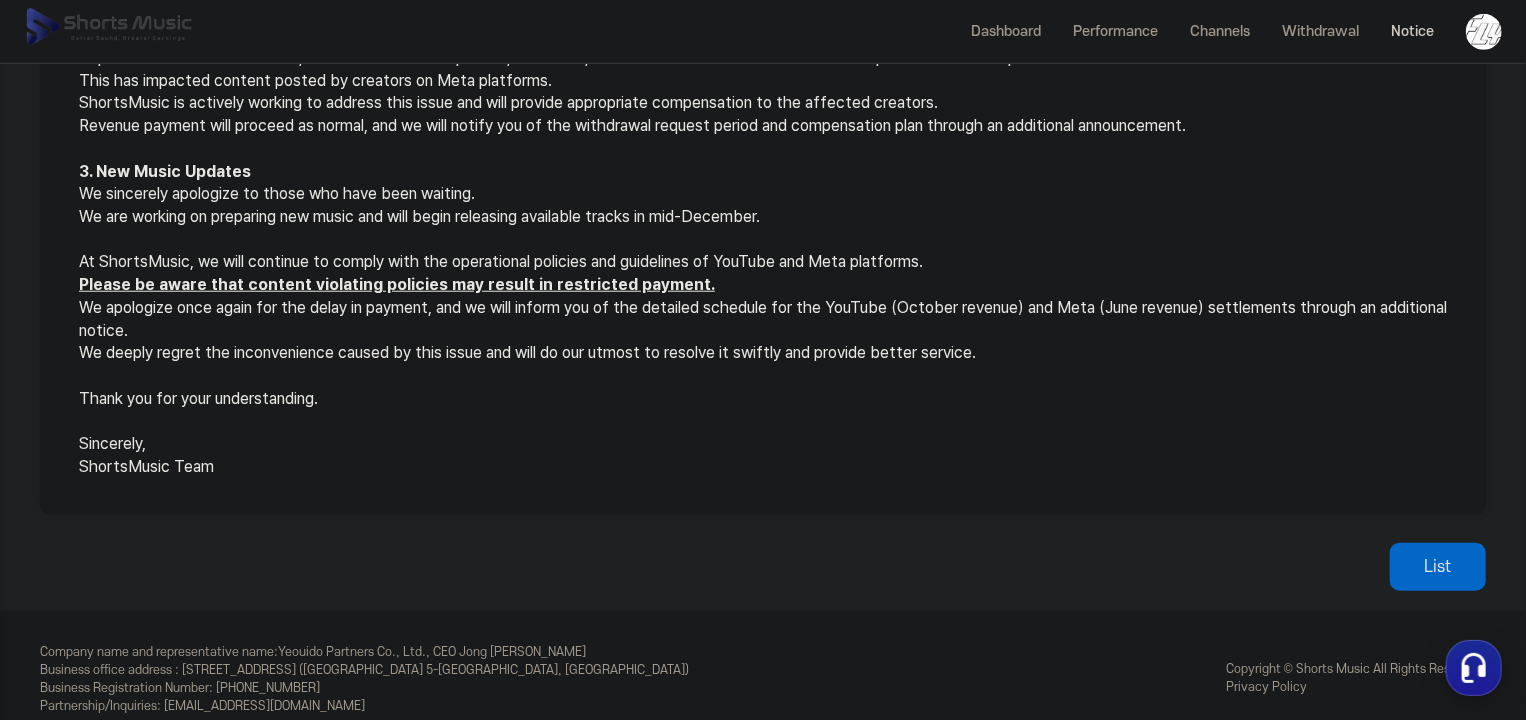 drag, startPoint x: 711, startPoint y: 328, endPoint x: 692, endPoint y: 452, distance: 125.4472 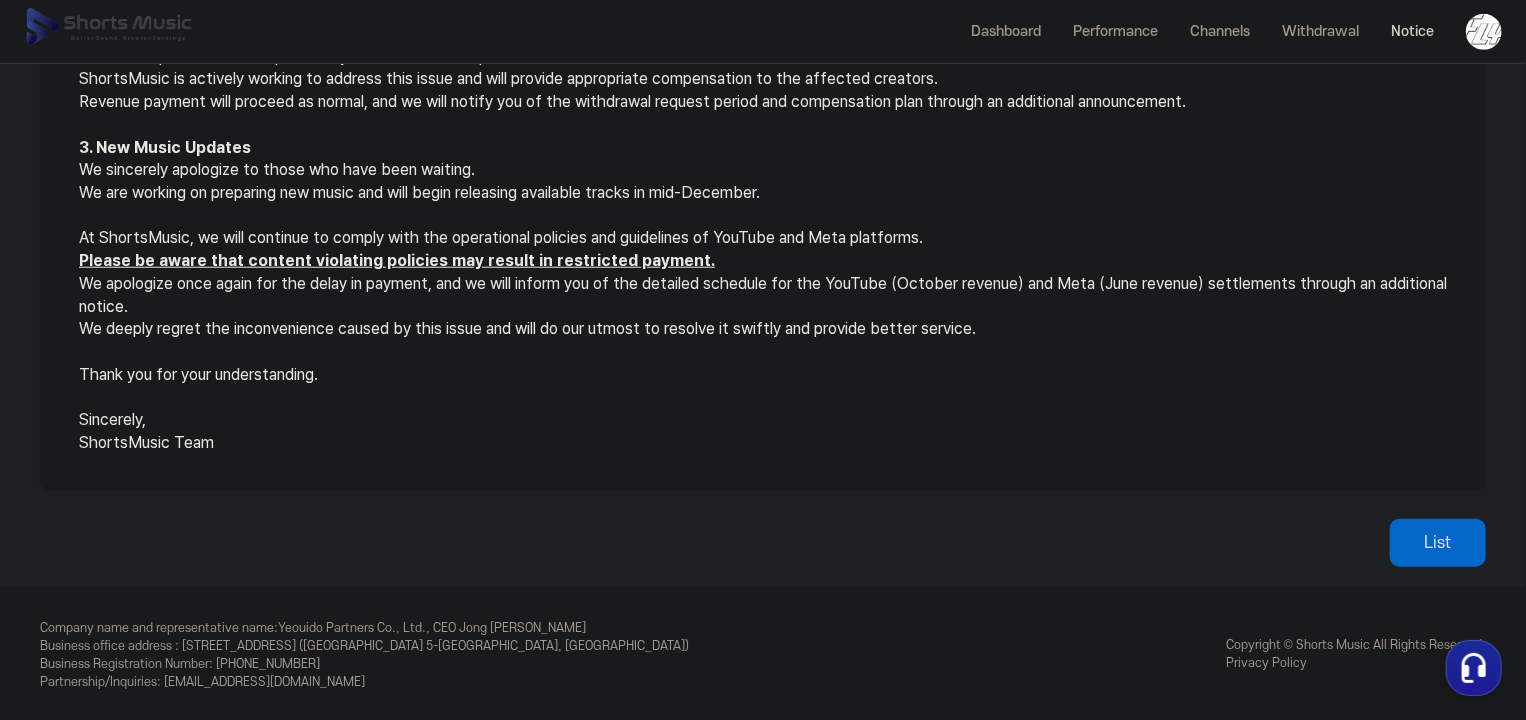 scroll, scrollTop: 0, scrollLeft: 0, axis: both 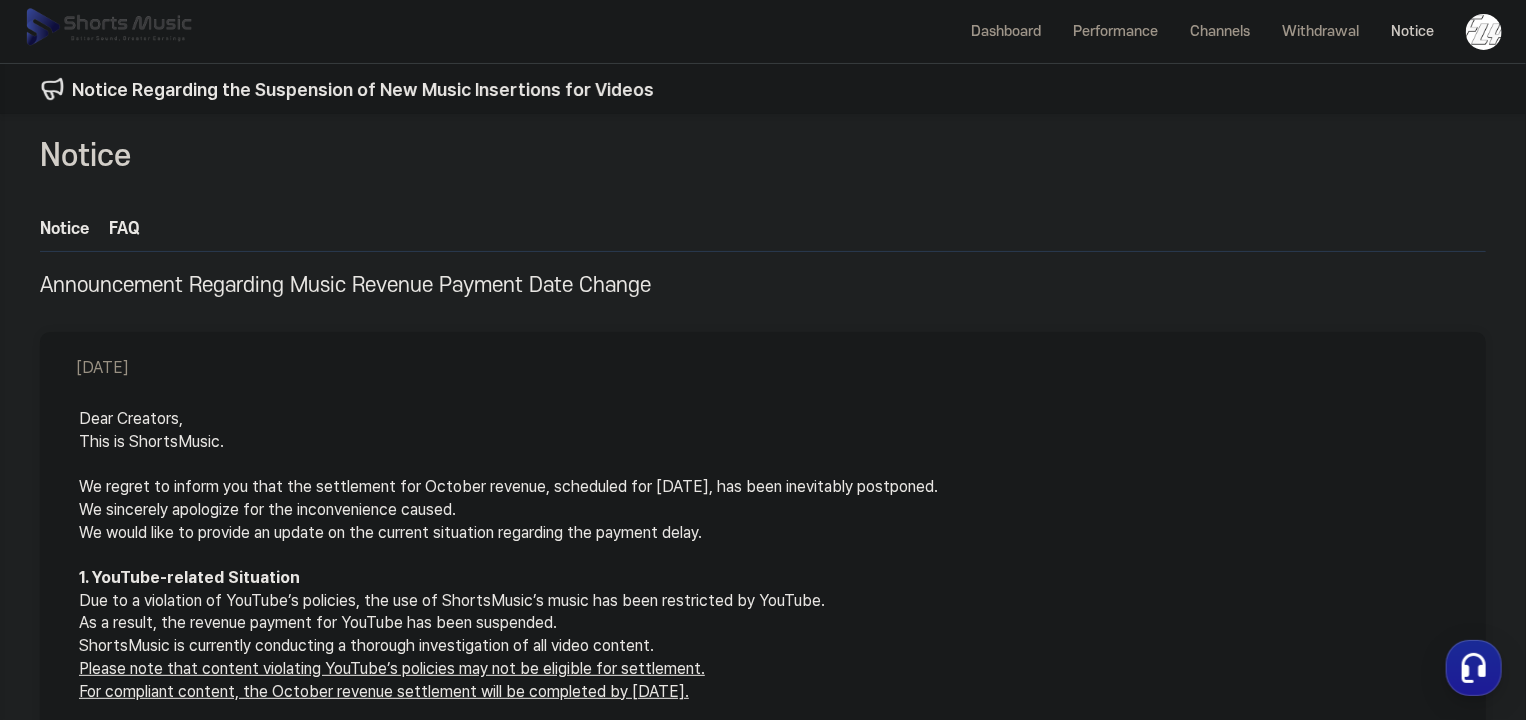 drag, startPoint x: 624, startPoint y: 113, endPoint x: 571, endPoint y: 41, distance: 89.40358 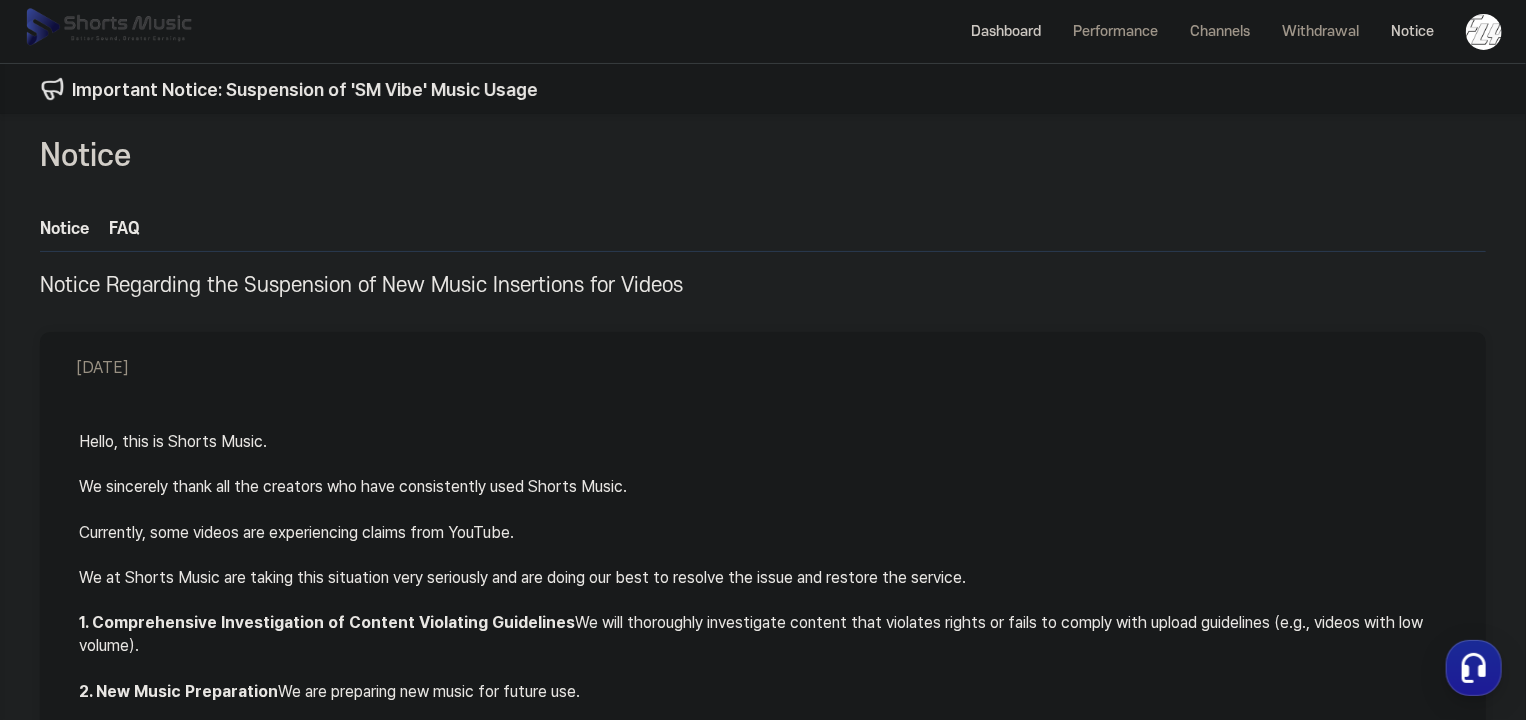 click on "Dashboard" at bounding box center [1006, 31] 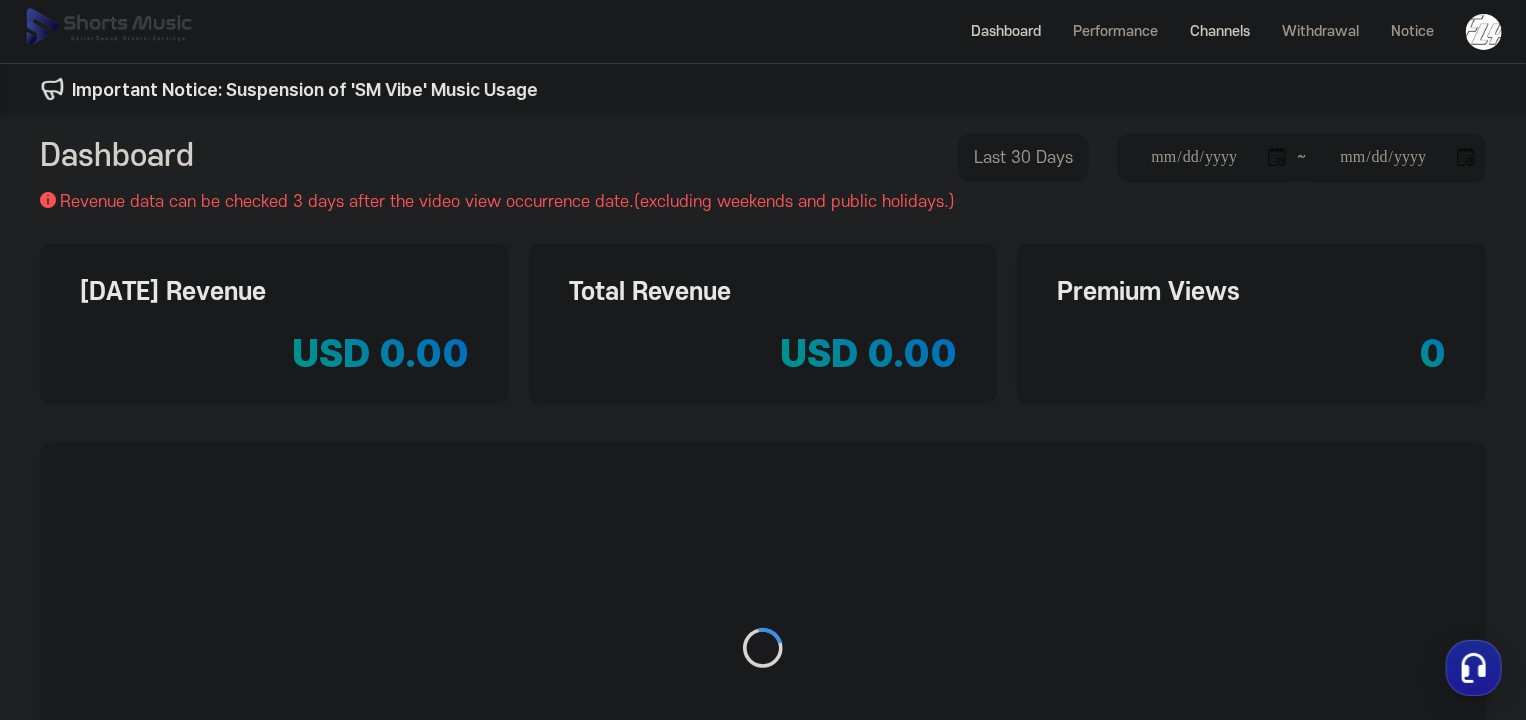 click on "Channels" at bounding box center (1220, 31) 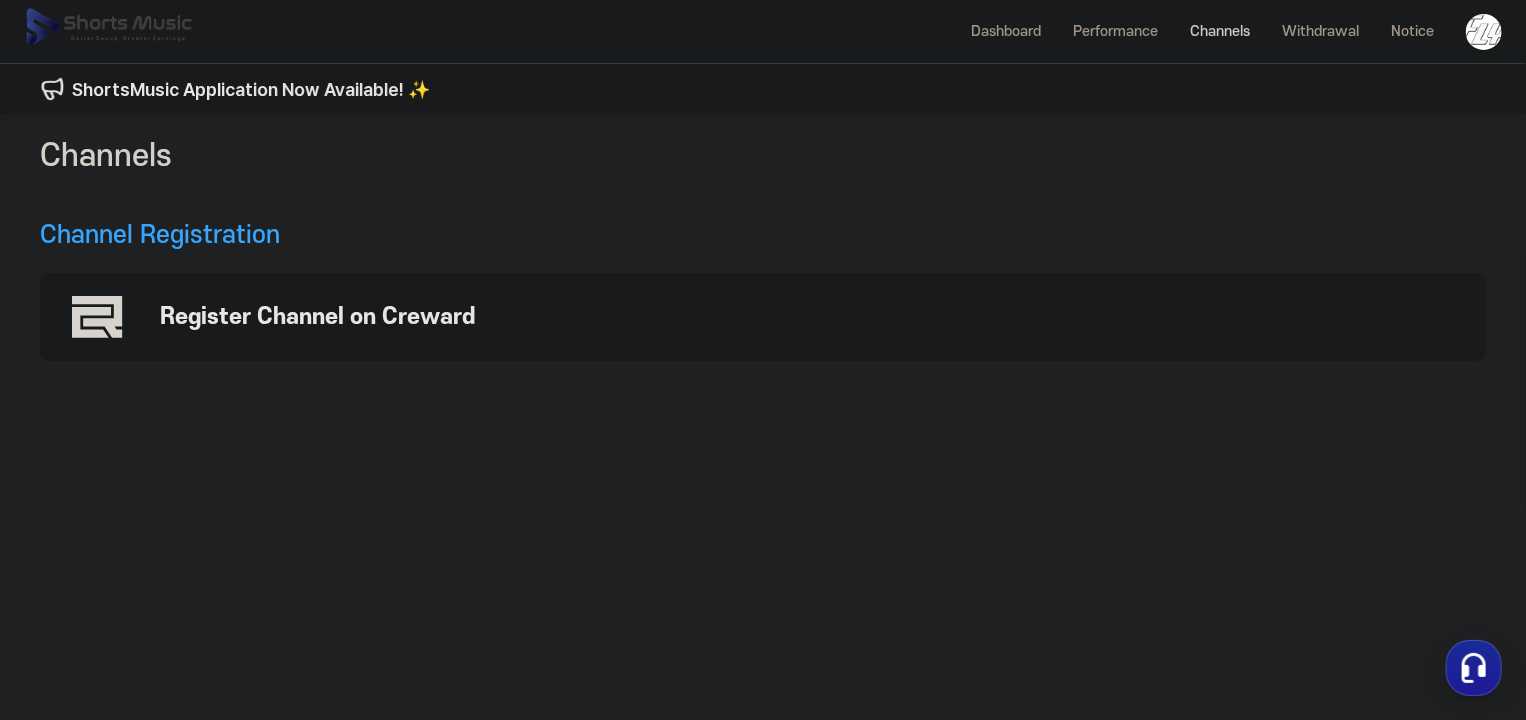 click on "Channel Registration" at bounding box center (160, 235) 